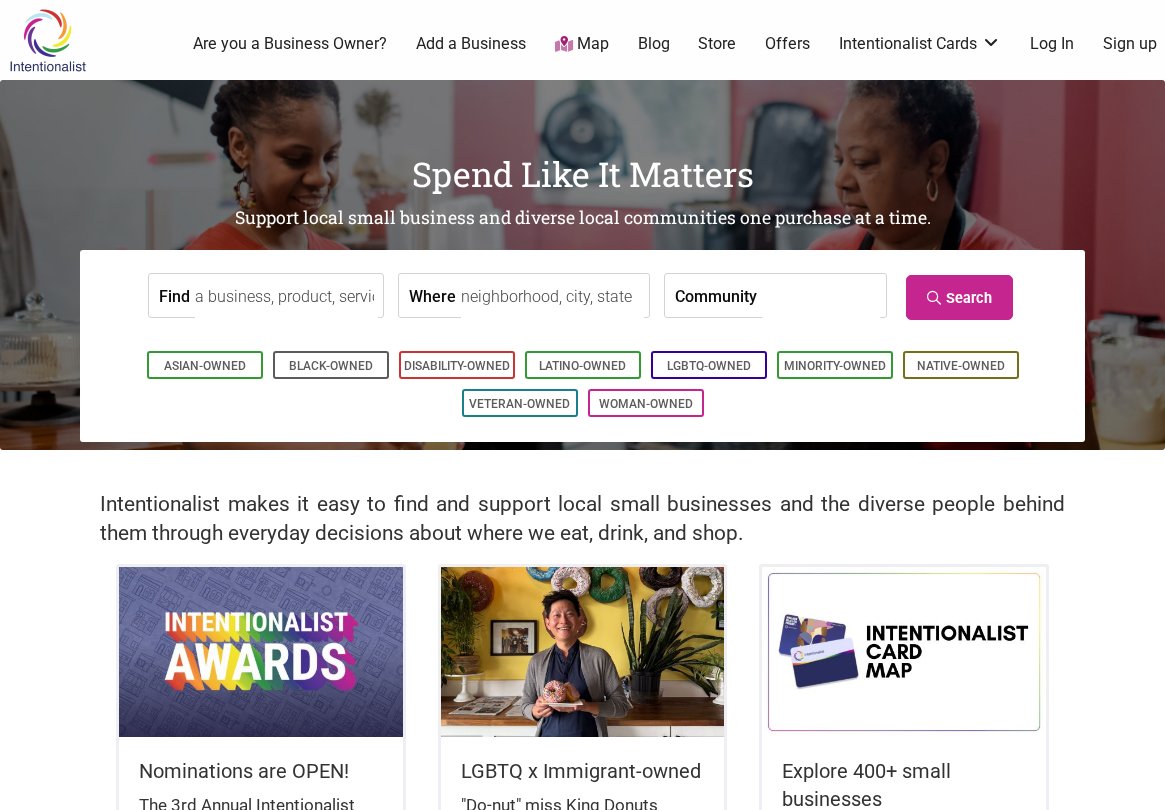 scroll, scrollTop: 0, scrollLeft: 0, axis: both 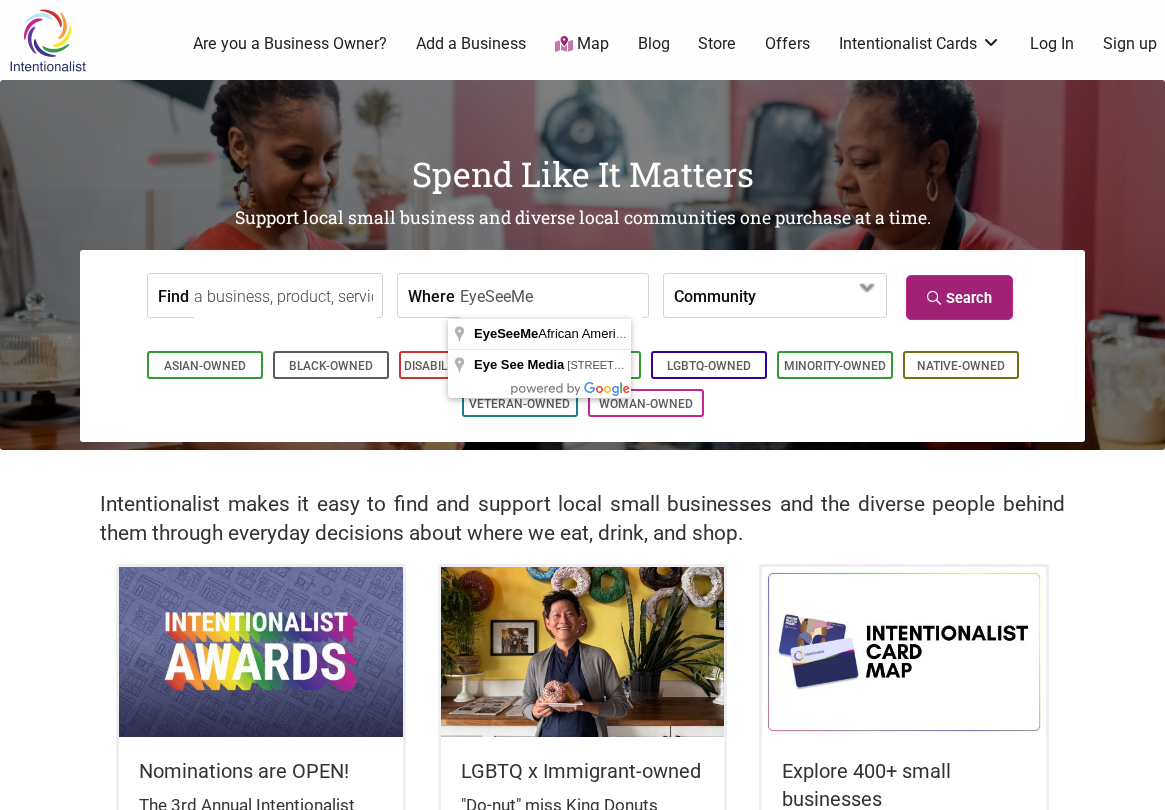type on "EyeSeeMe" 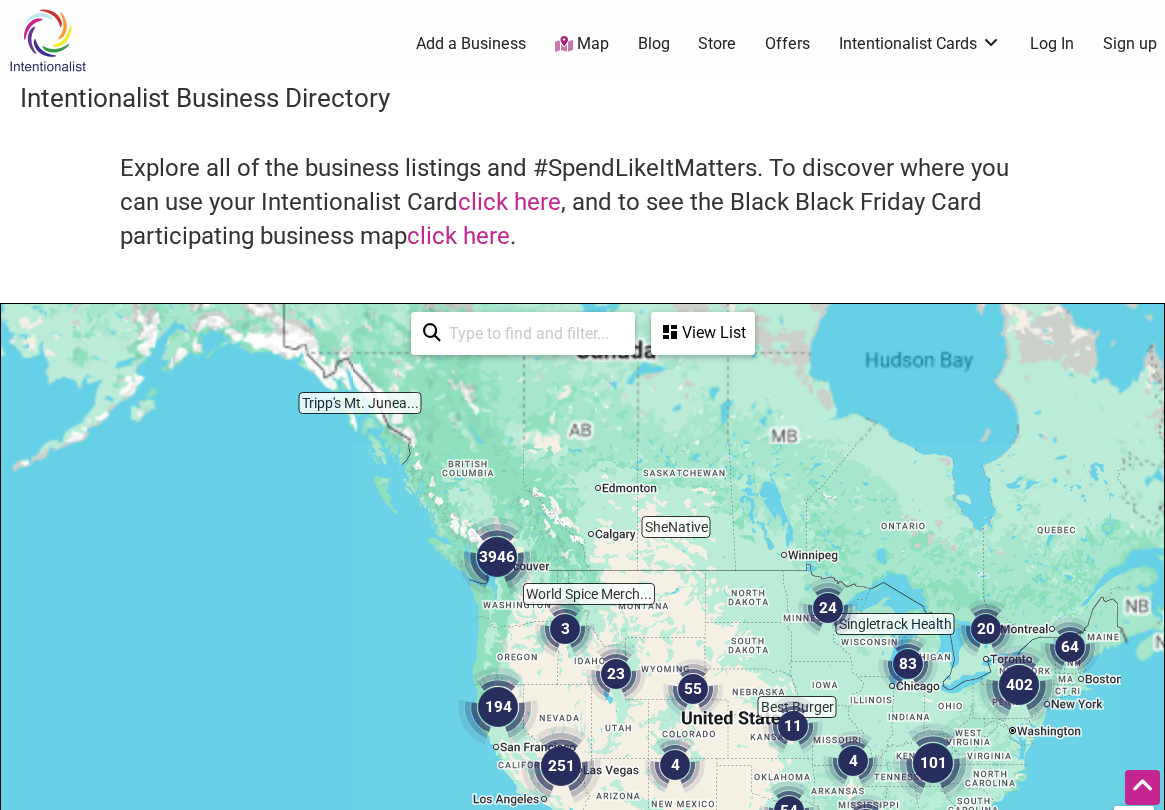 scroll, scrollTop: 500, scrollLeft: 0, axis: vertical 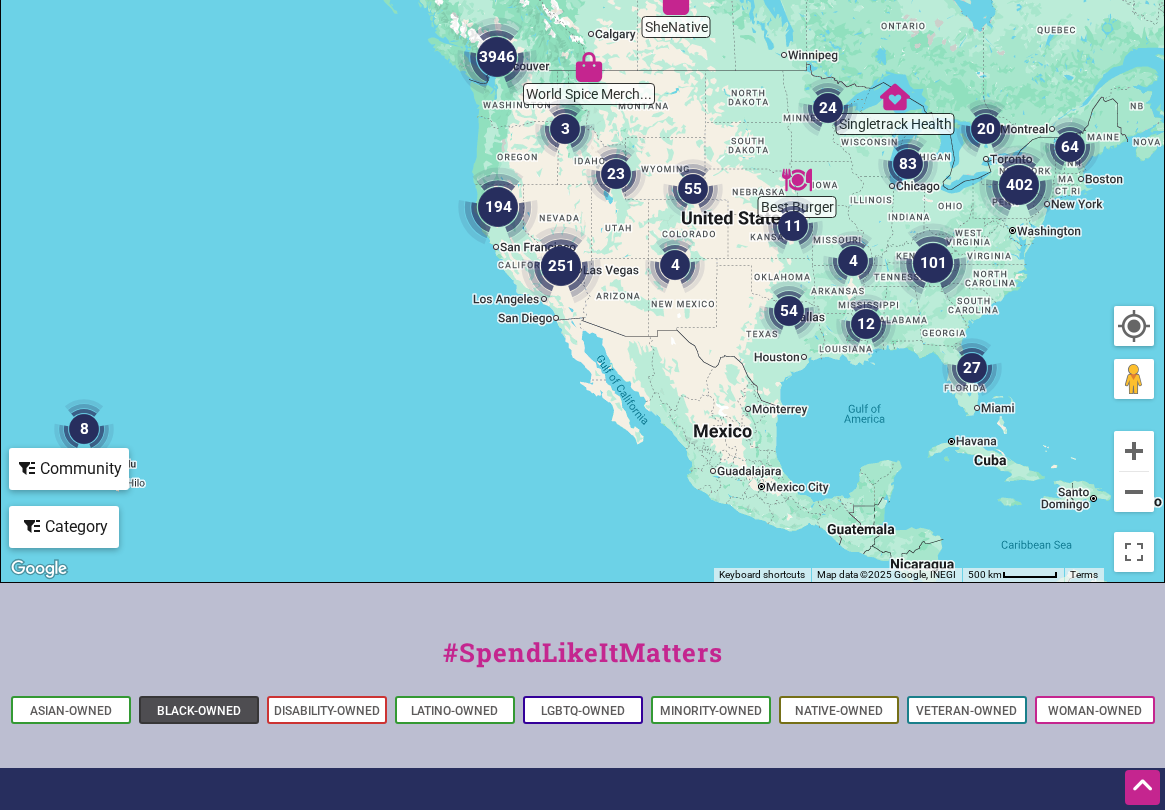 click on "Black-Owned" at bounding box center [199, 711] 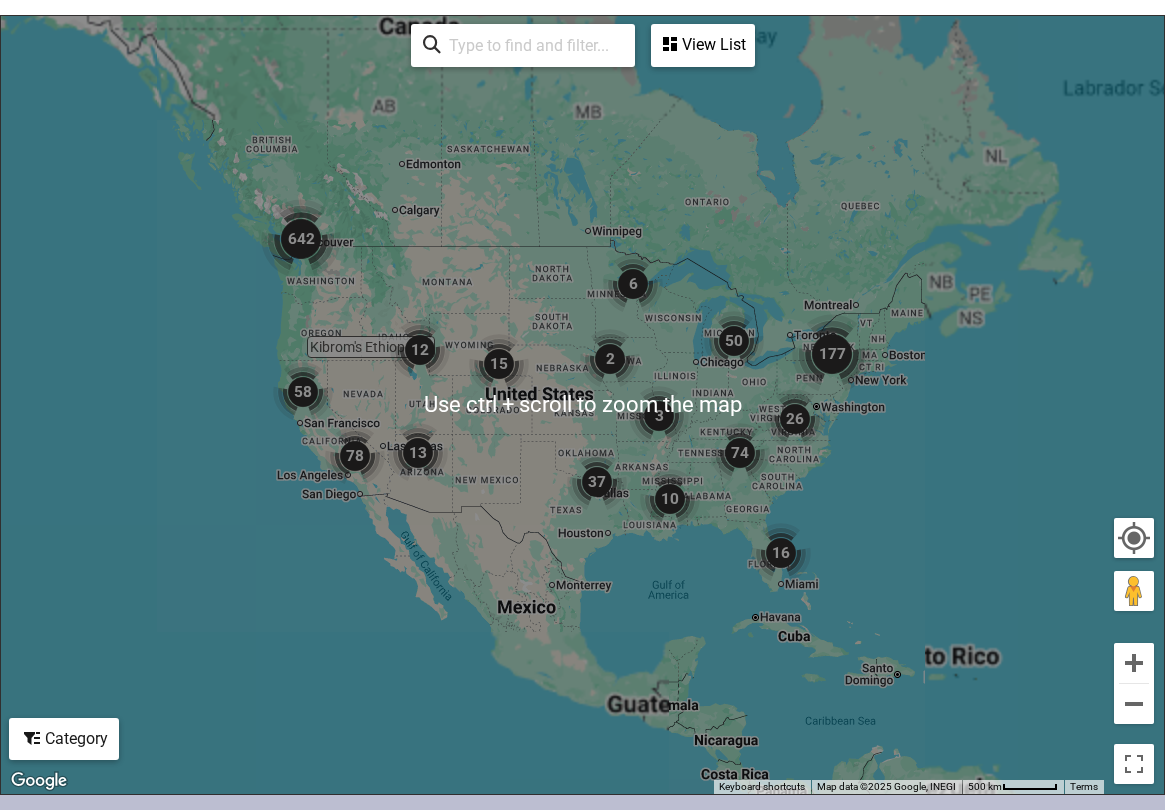 scroll, scrollTop: 0, scrollLeft: 0, axis: both 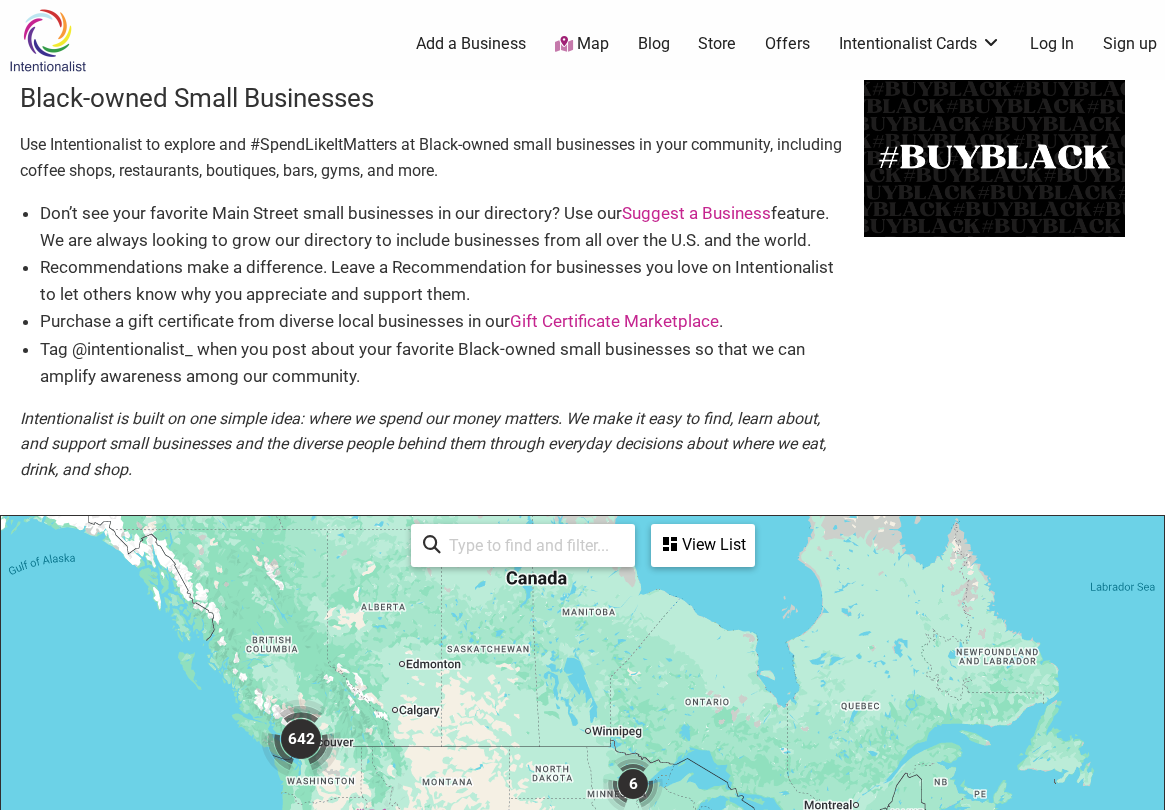 click at bounding box center [633, 784] 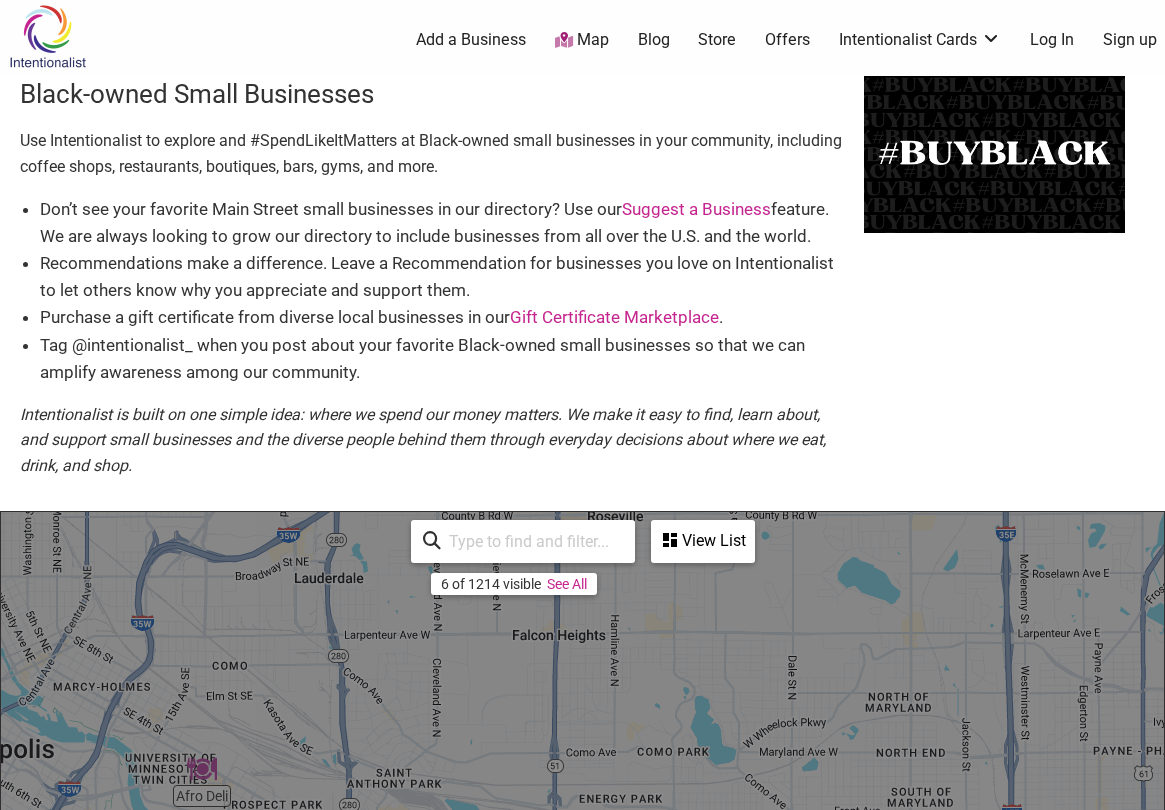 scroll, scrollTop: 504, scrollLeft: 0, axis: vertical 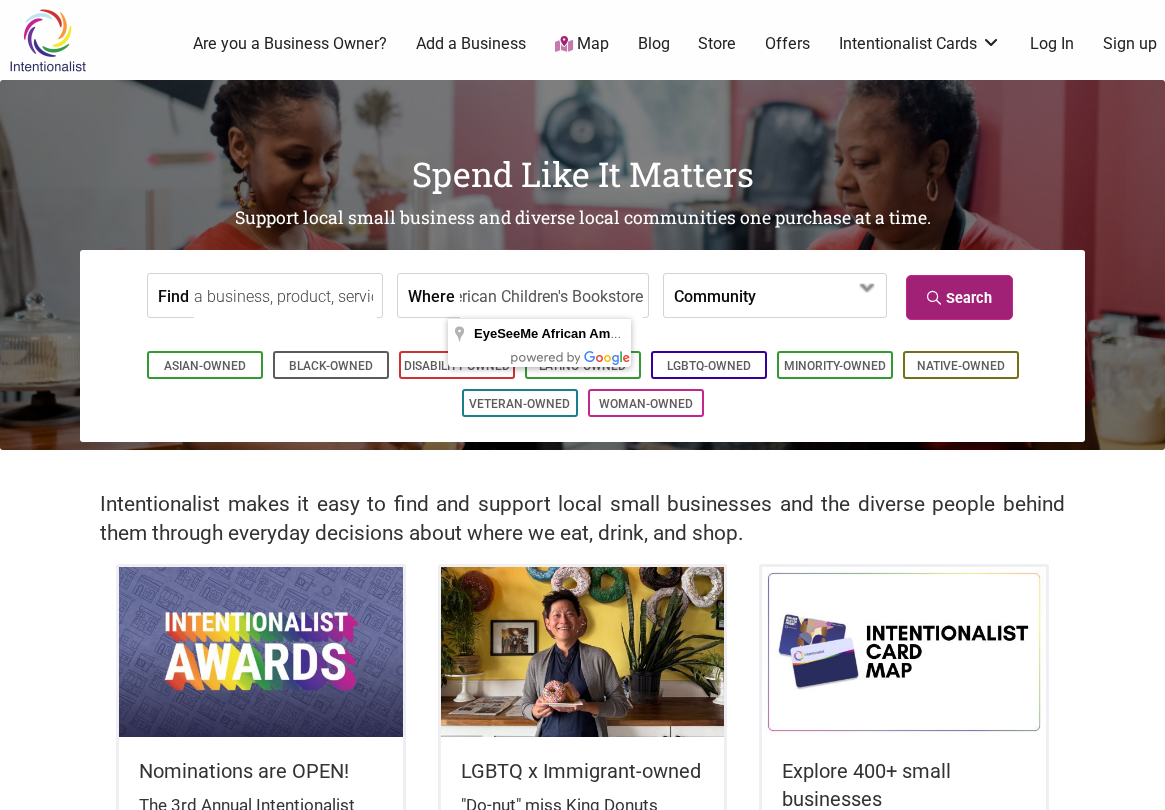 type on "EyeSeeMe African American Children's Bookstore" 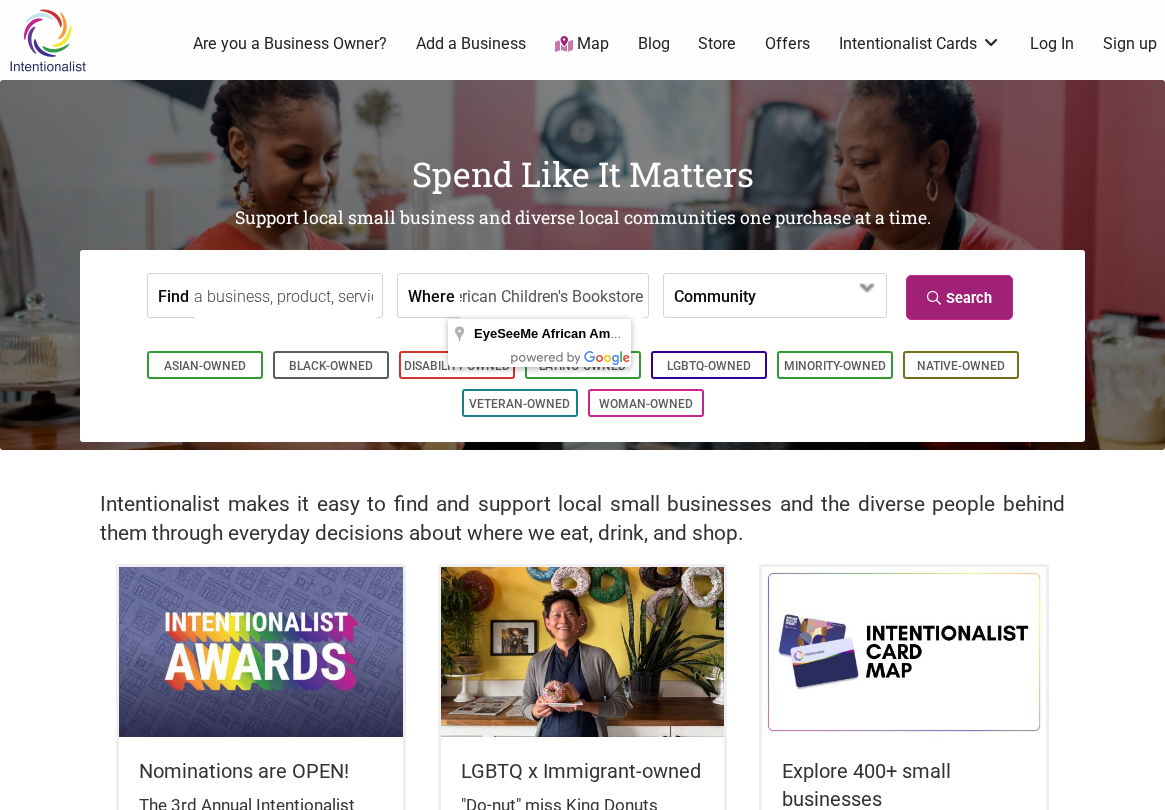 click on "Search" at bounding box center [959, 297] 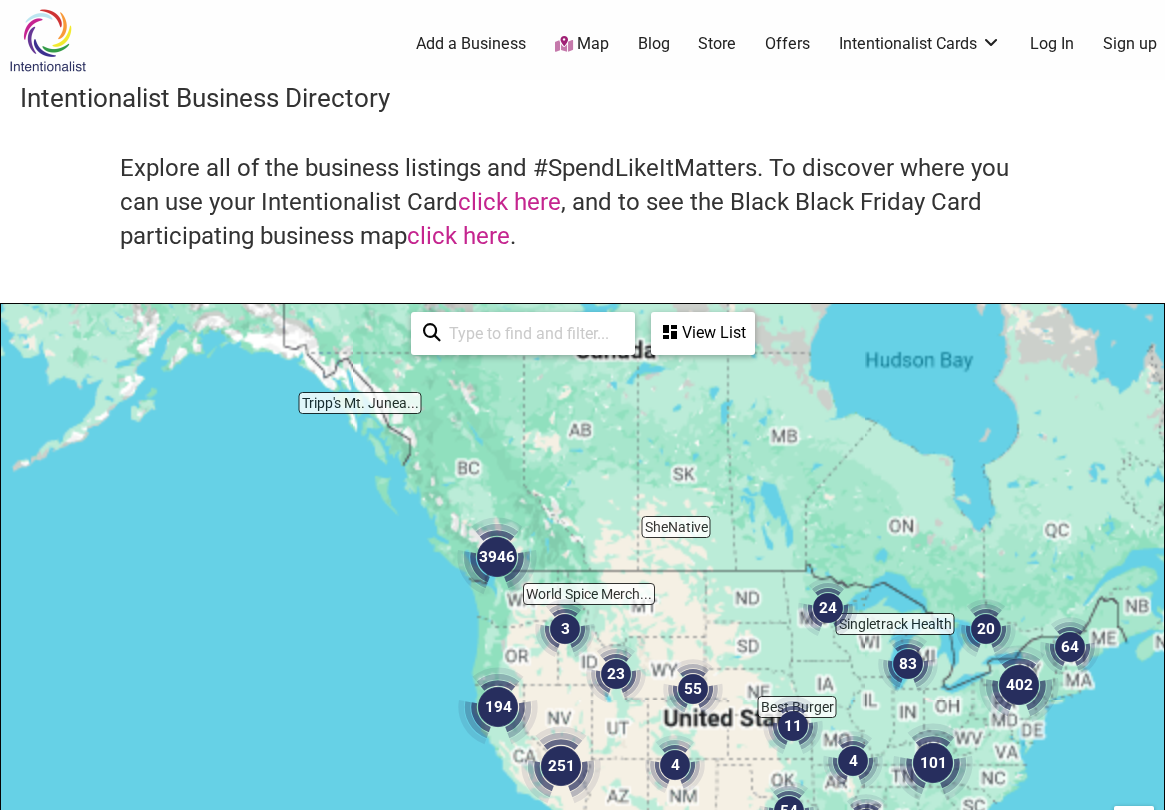 scroll, scrollTop: 500, scrollLeft: 0, axis: vertical 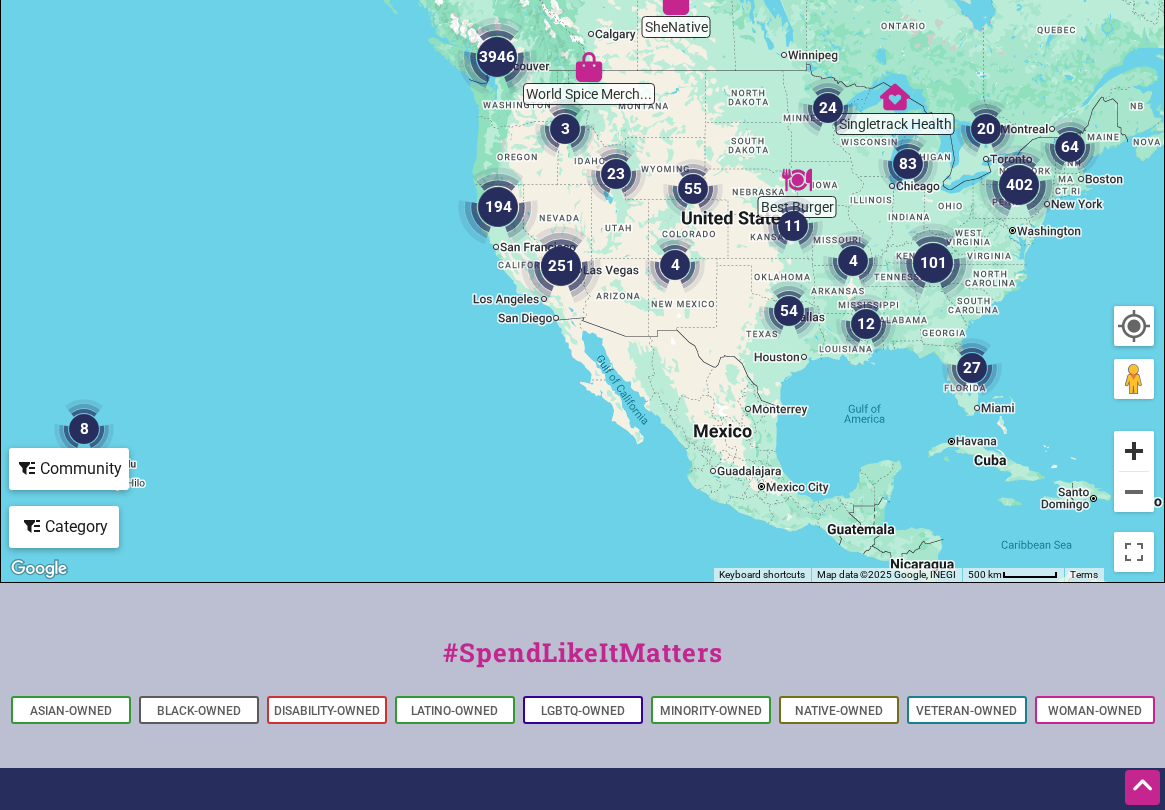 click at bounding box center [1134, 451] 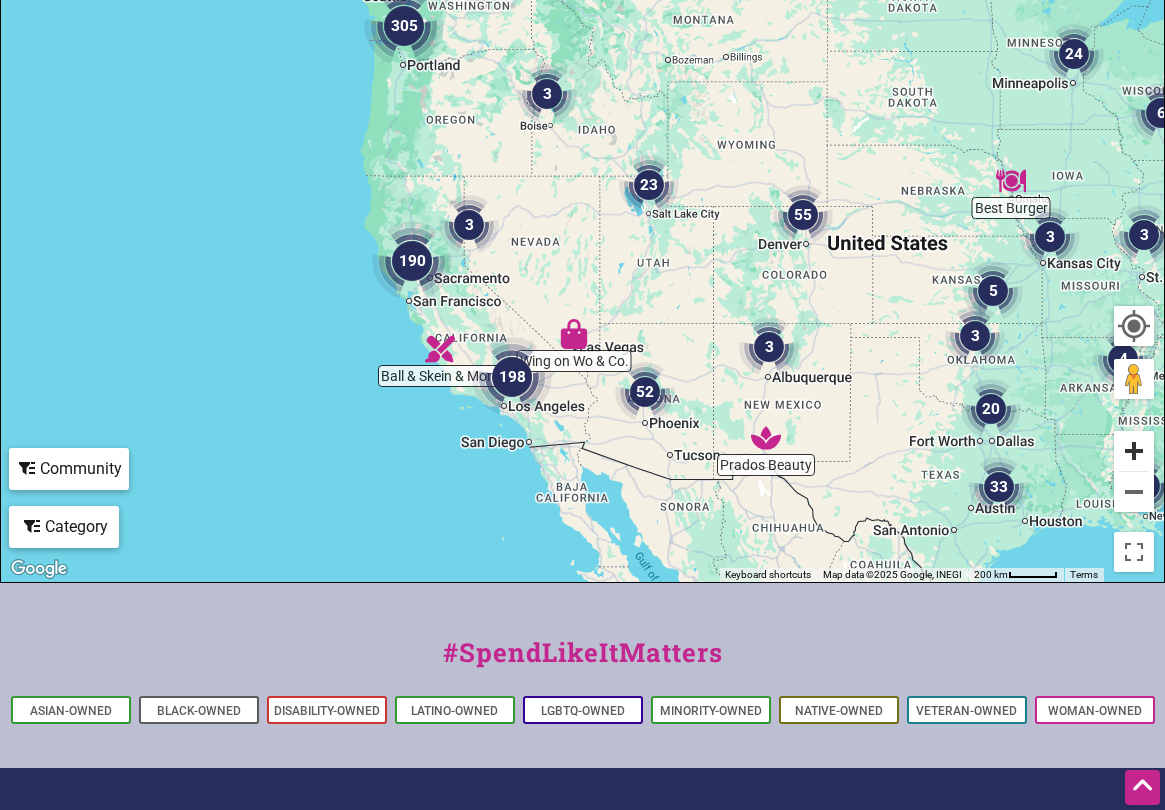 click at bounding box center (1134, 451) 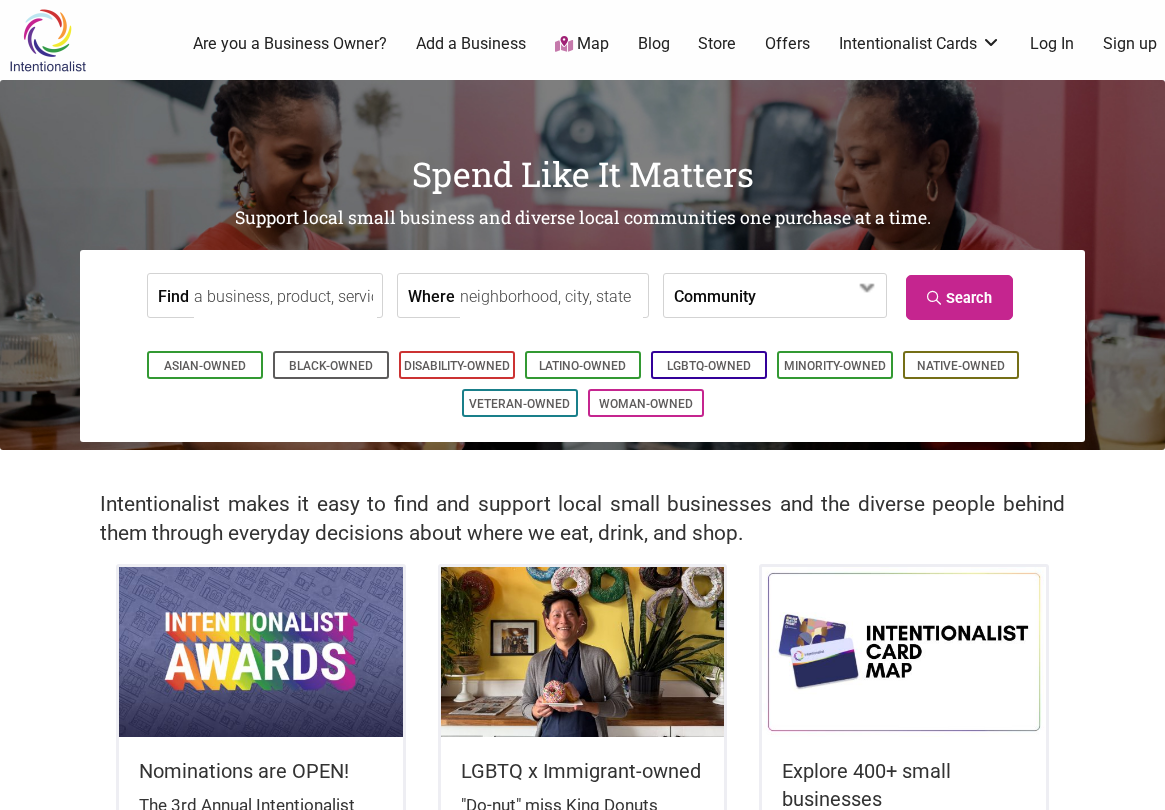 scroll, scrollTop: 0, scrollLeft: 0, axis: both 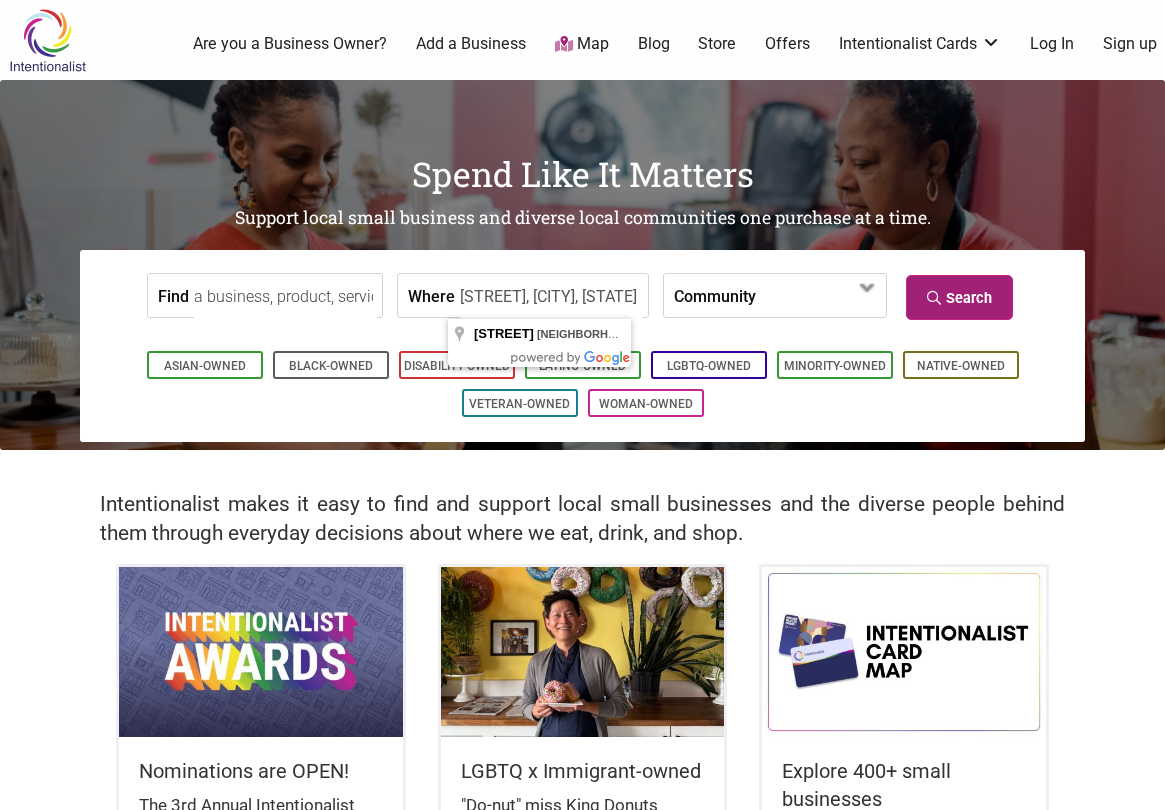 type on "Olive Boulevard, University City, MO" 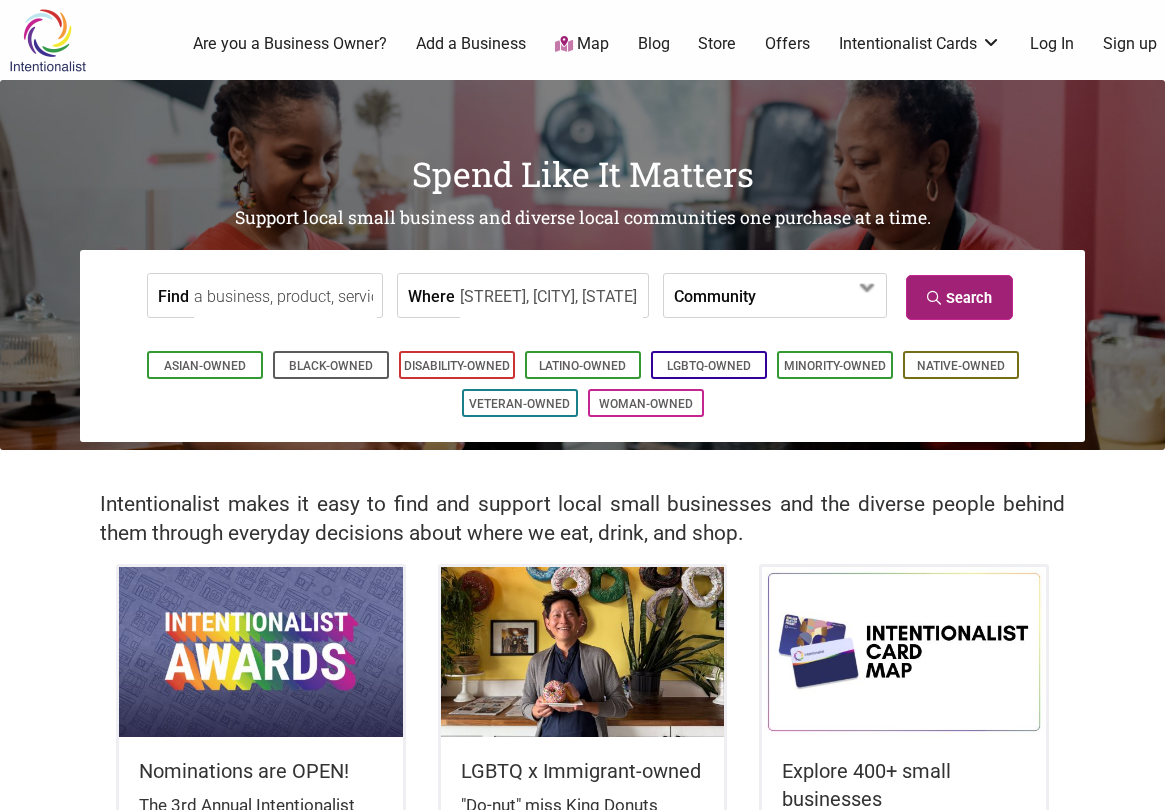scroll, scrollTop: 0, scrollLeft: 0, axis: both 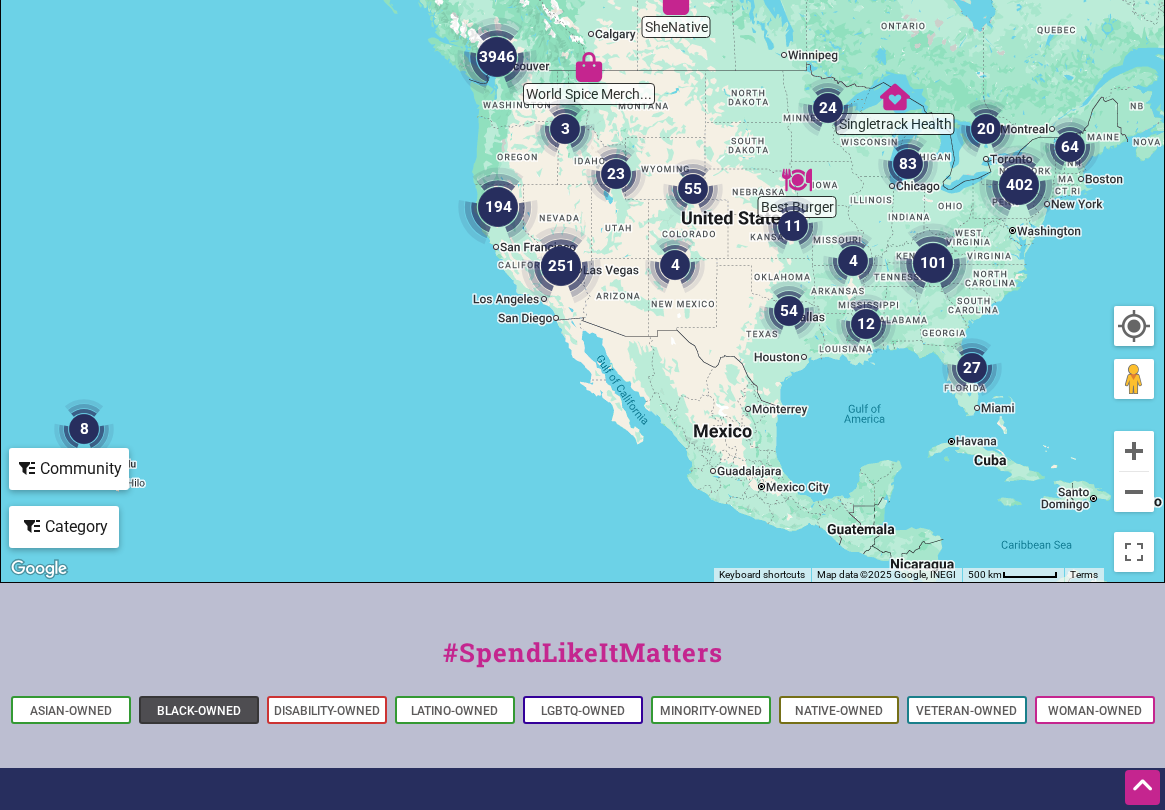 click on "Black-Owned" at bounding box center [199, 711] 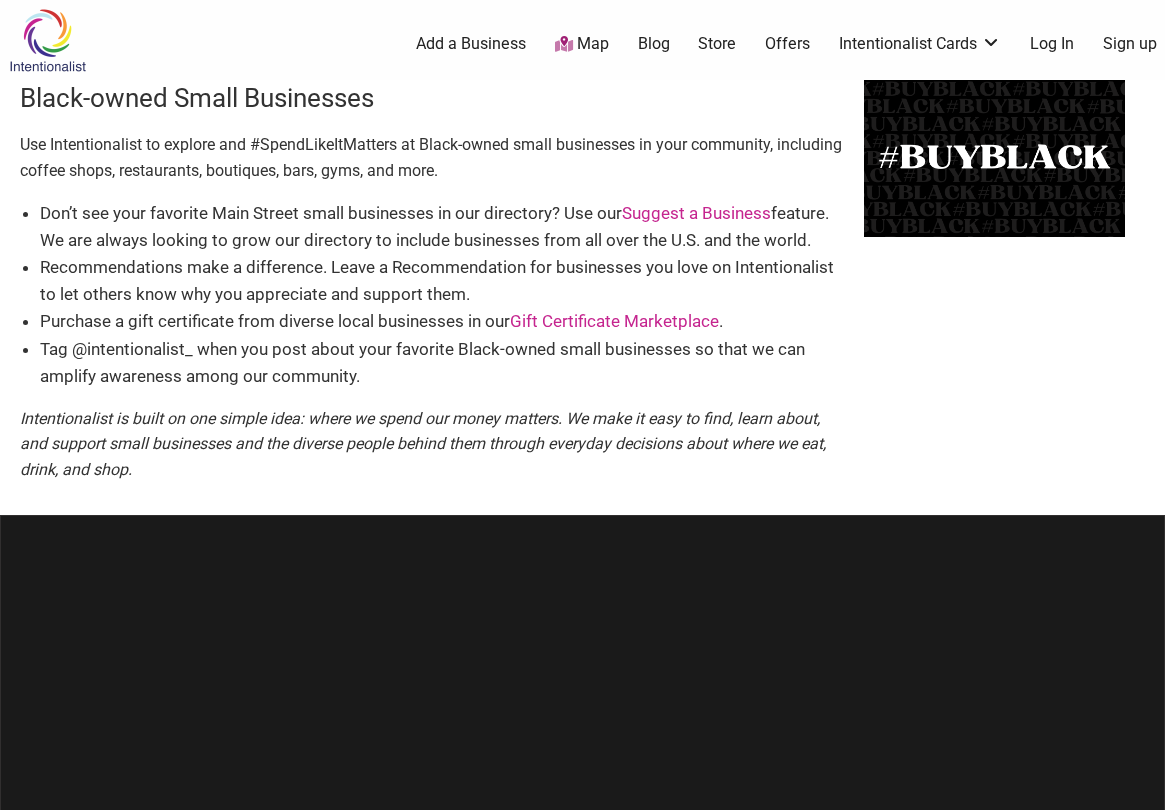 scroll, scrollTop: 0, scrollLeft: 0, axis: both 